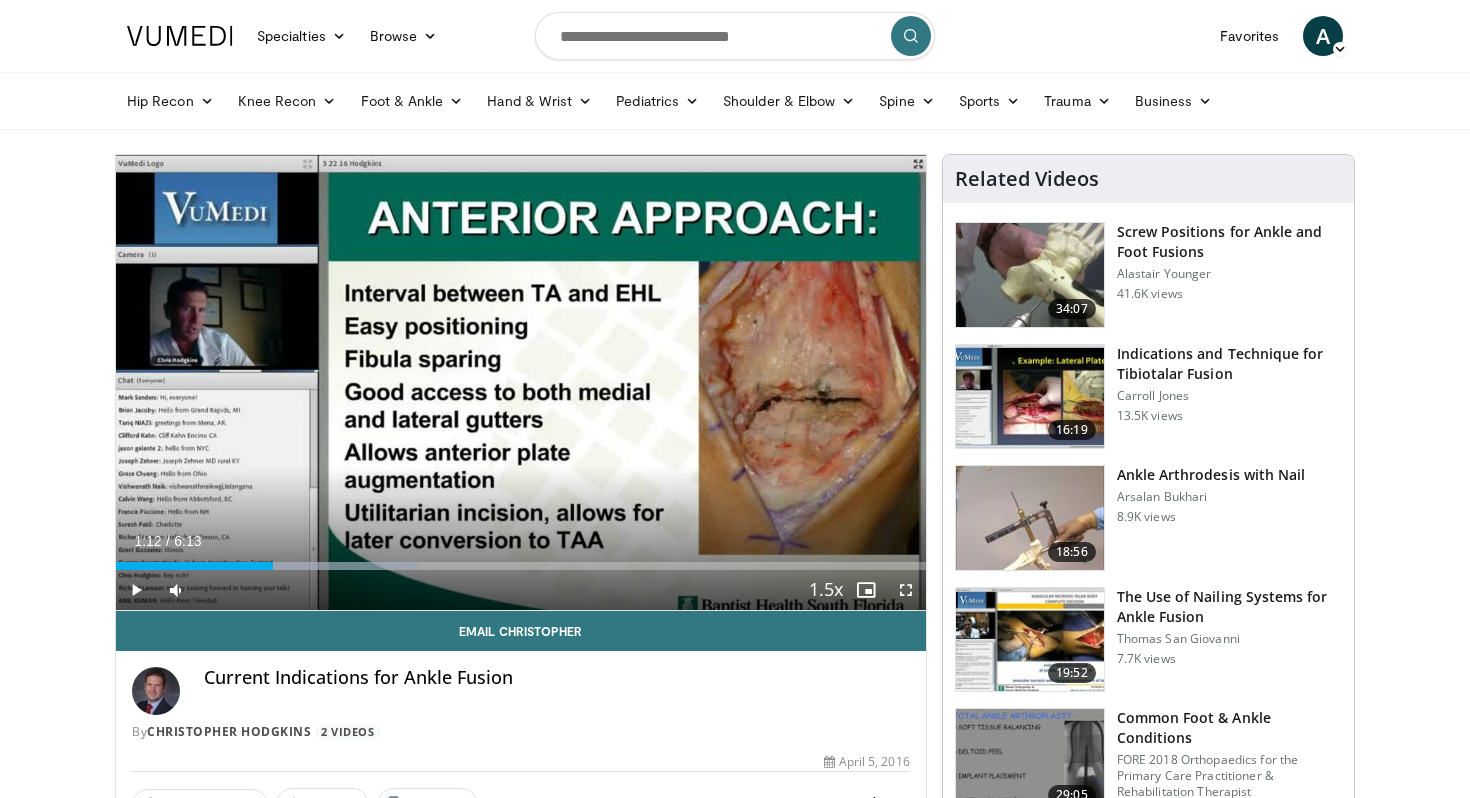 scroll, scrollTop: 0, scrollLeft: 0, axis: both 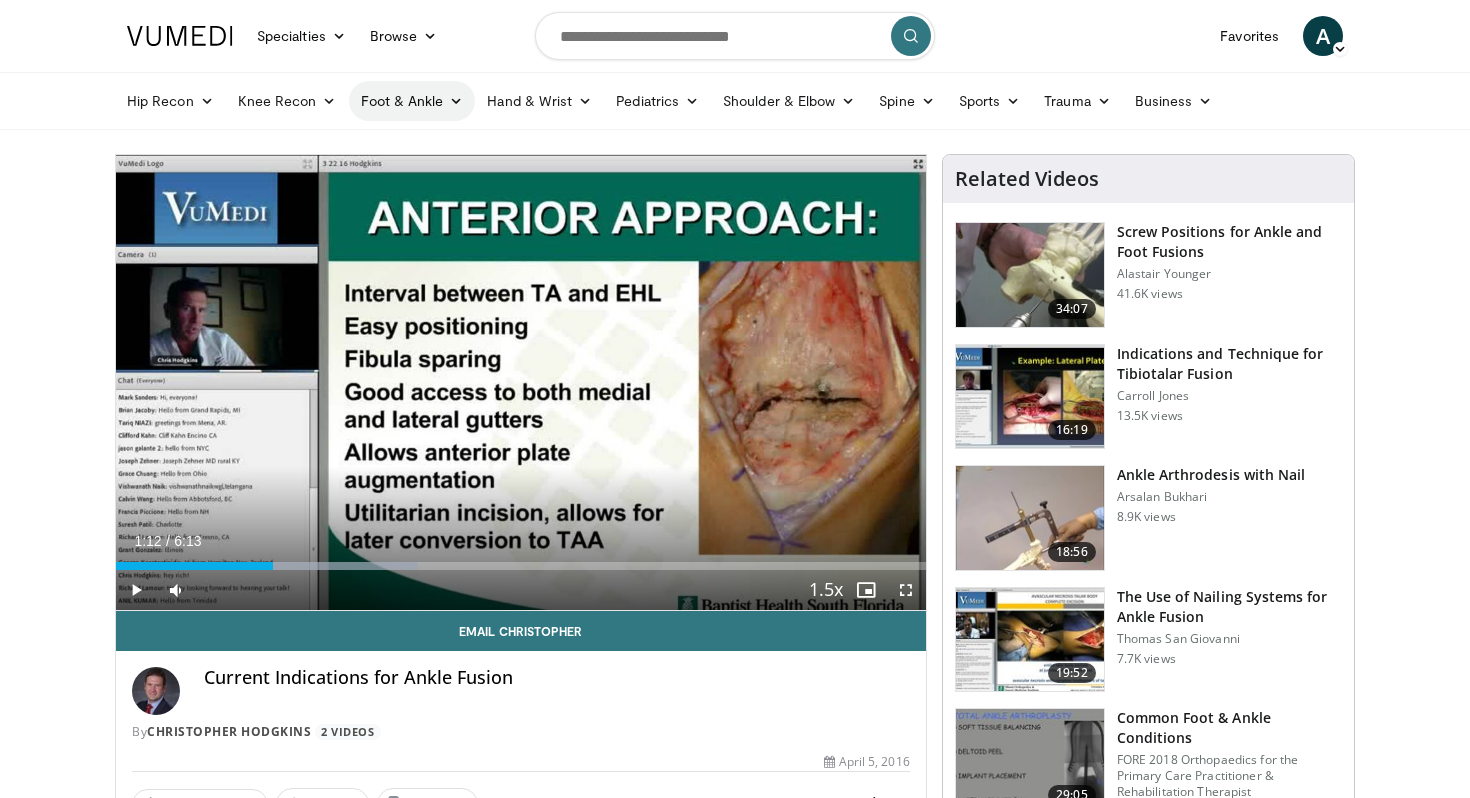 click on "Foot & Ankle" at bounding box center [412, 101] 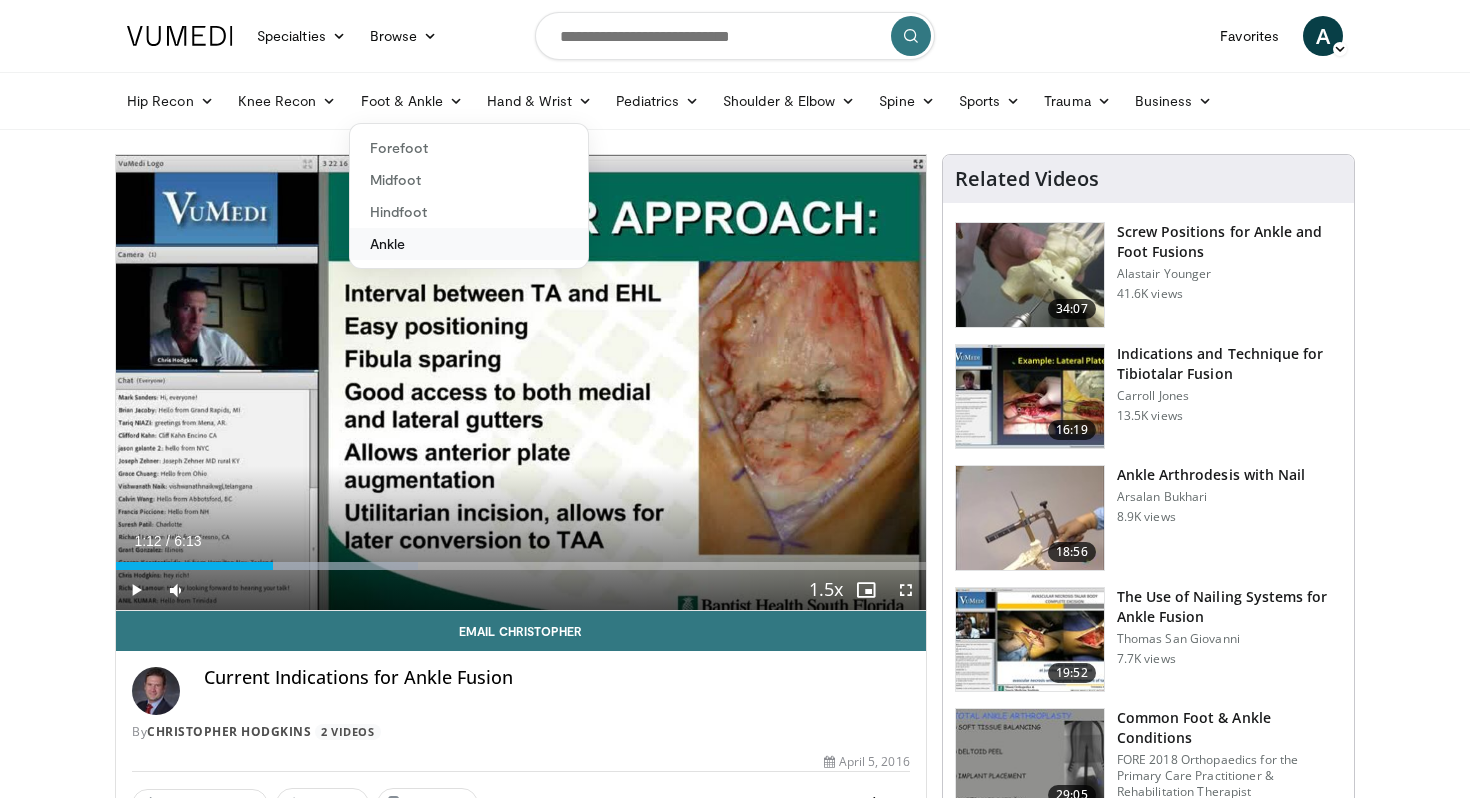 click on "Ankle" at bounding box center (469, 244) 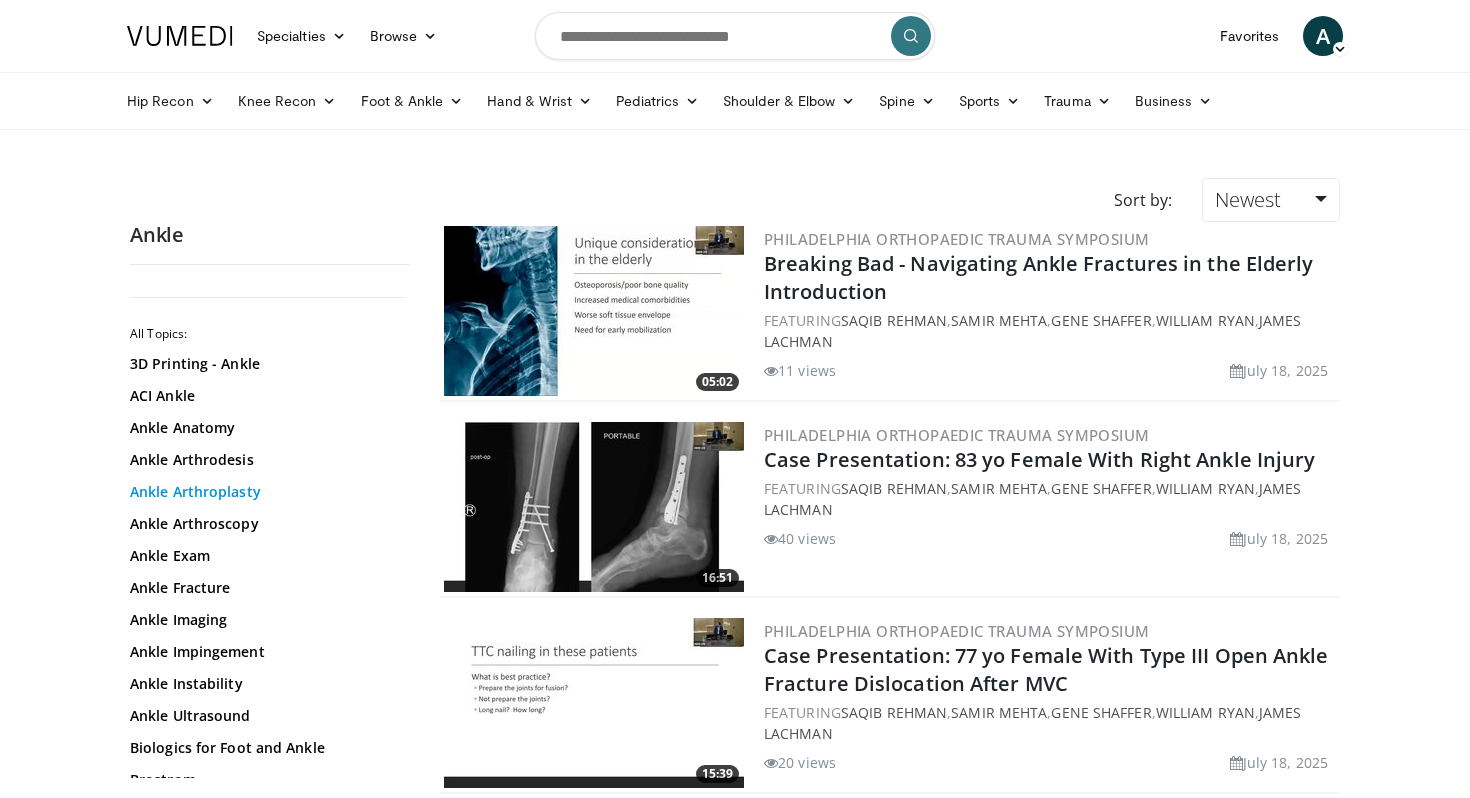 scroll, scrollTop: 0, scrollLeft: 0, axis: both 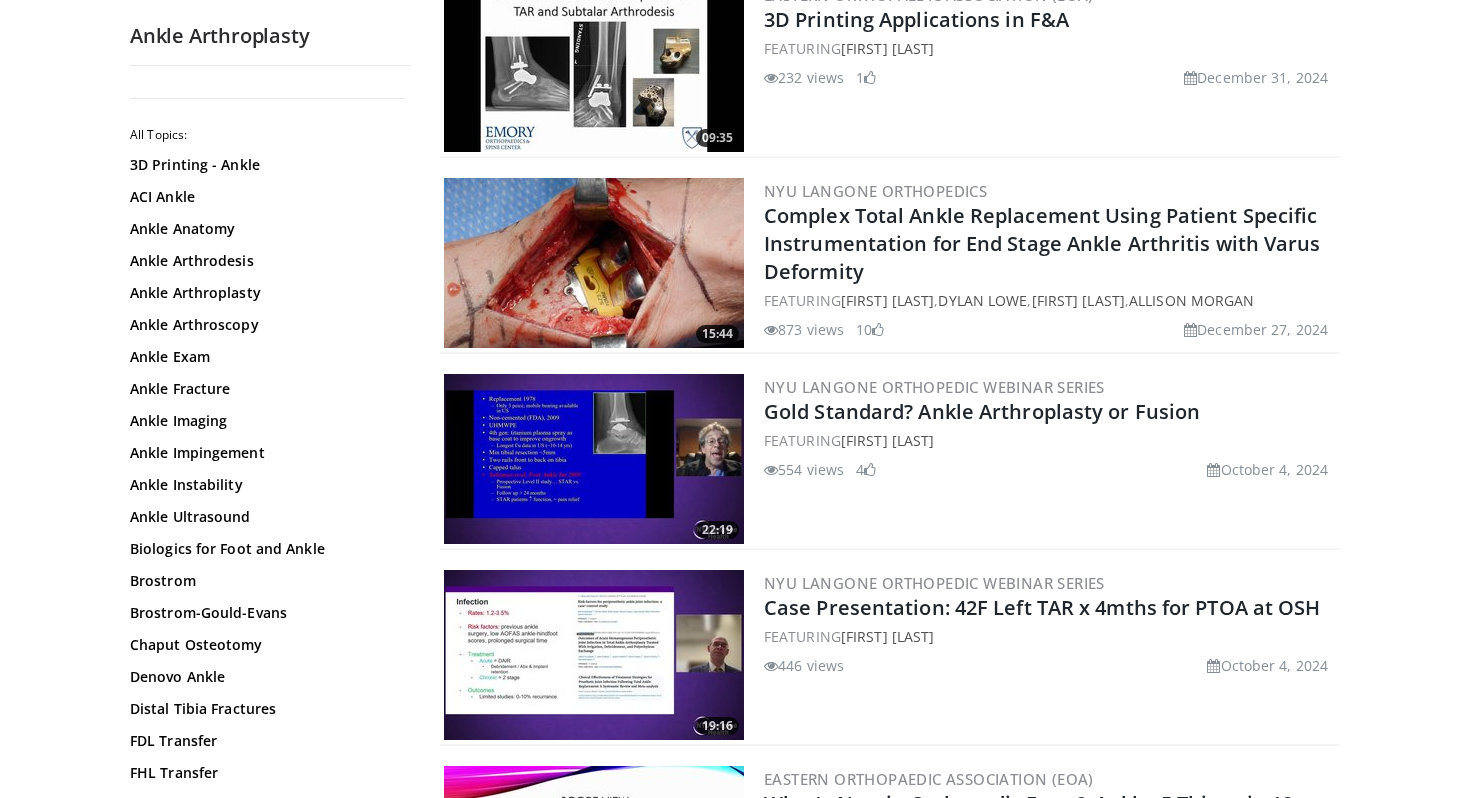 click at bounding box center [594, 263] 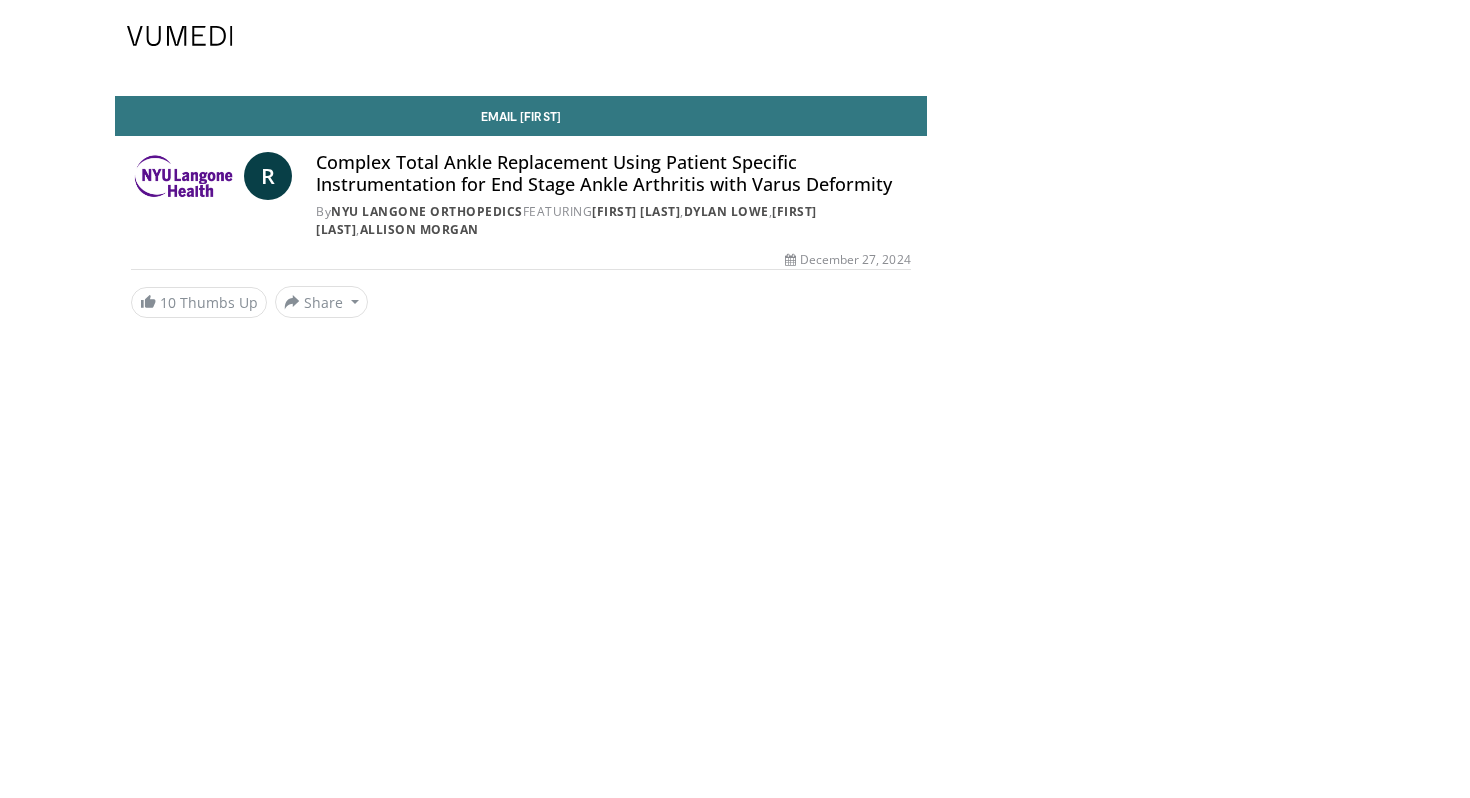 scroll, scrollTop: 0, scrollLeft: 0, axis: both 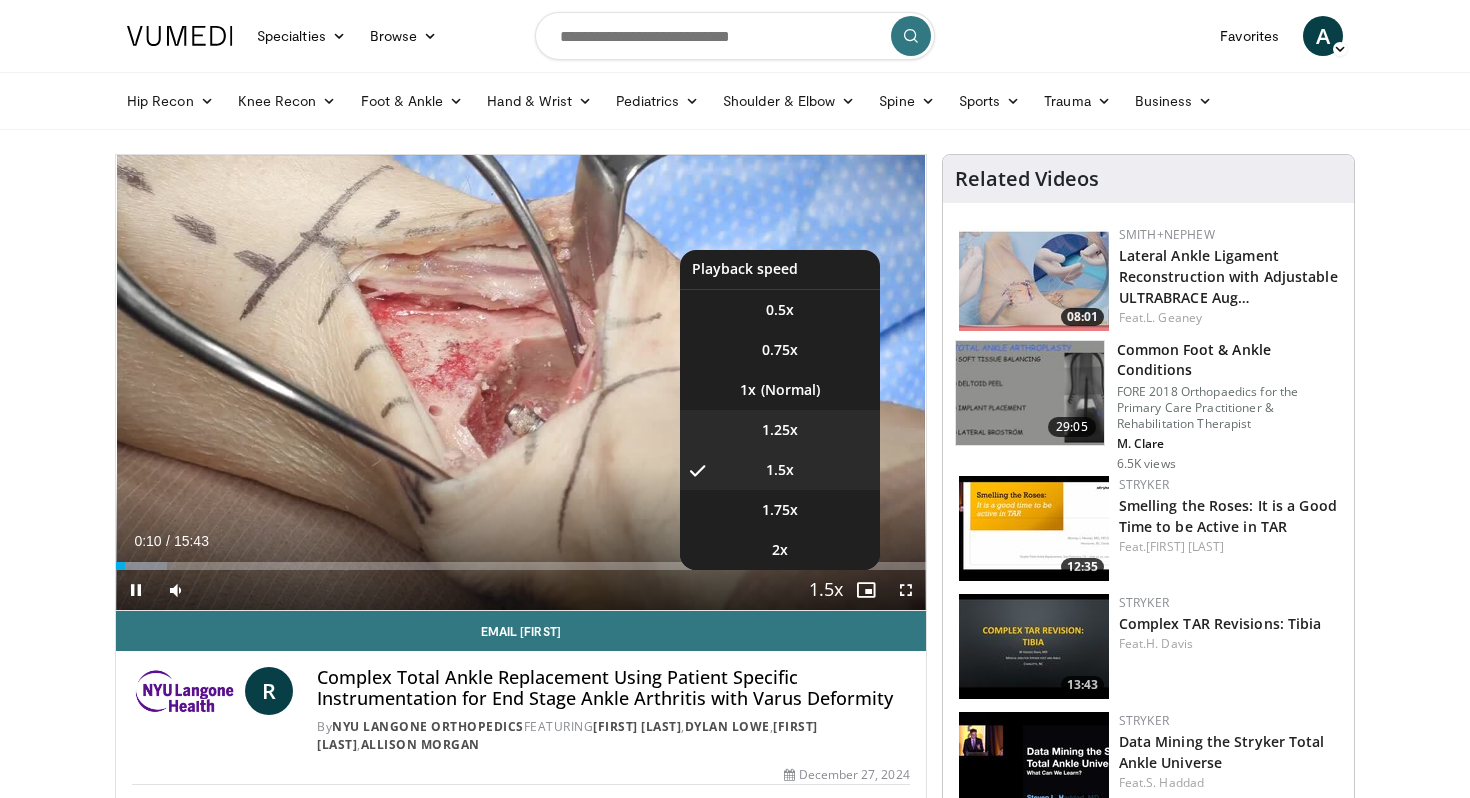 click on "1.25x" at bounding box center (780, 430) 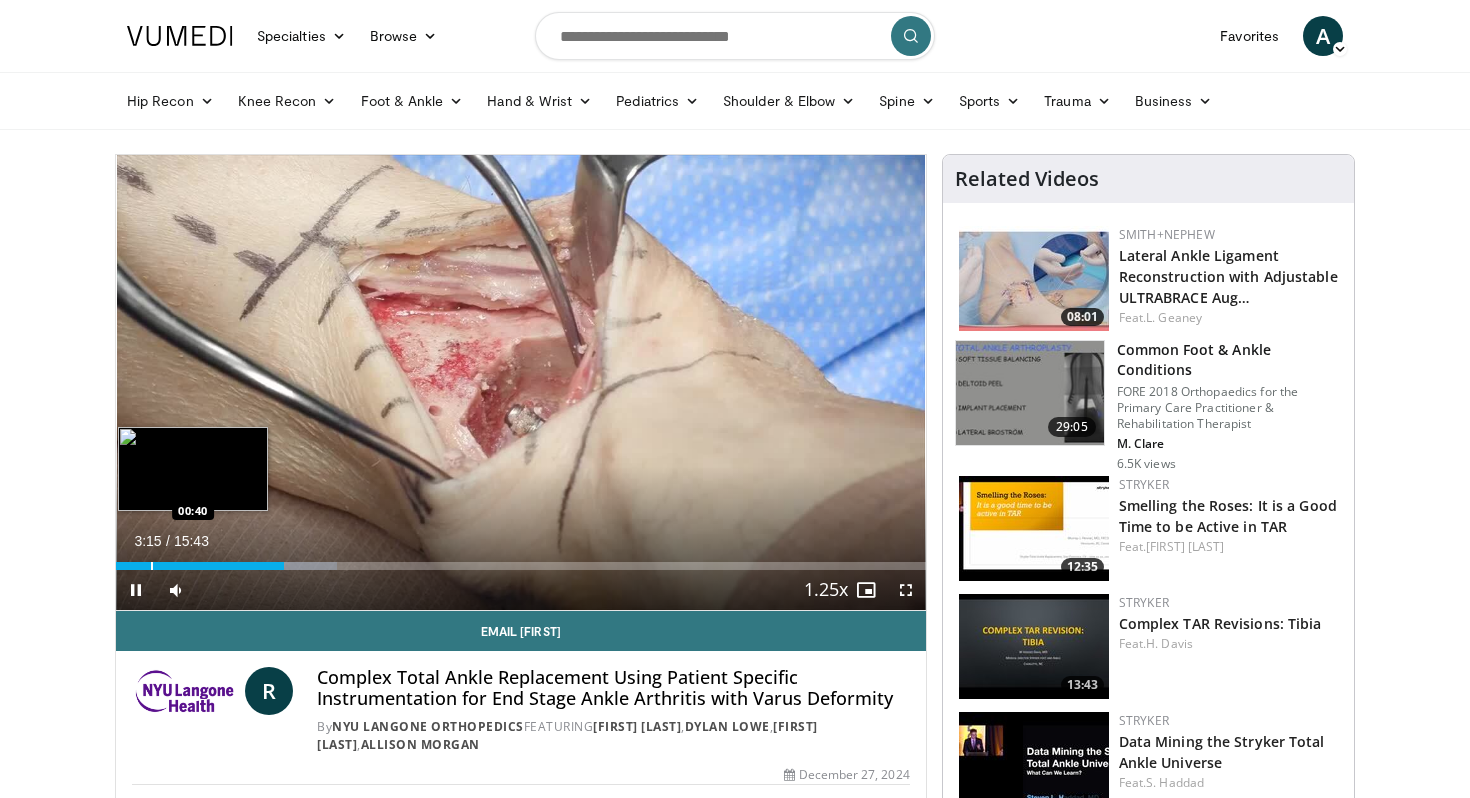 click at bounding box center [152, 566] 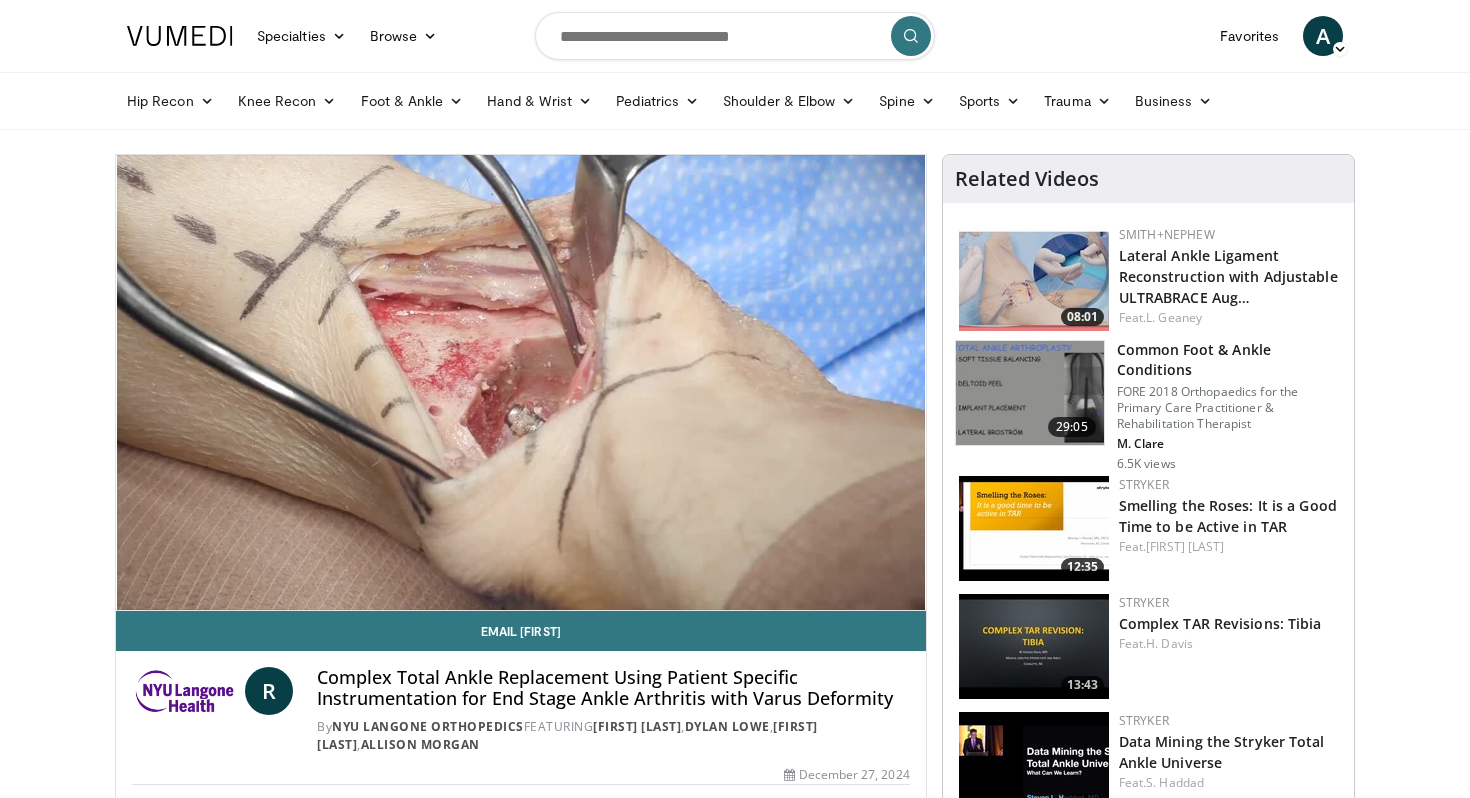 click on "10 seconds
Tap to unmute" at bounding box center [521, 382] 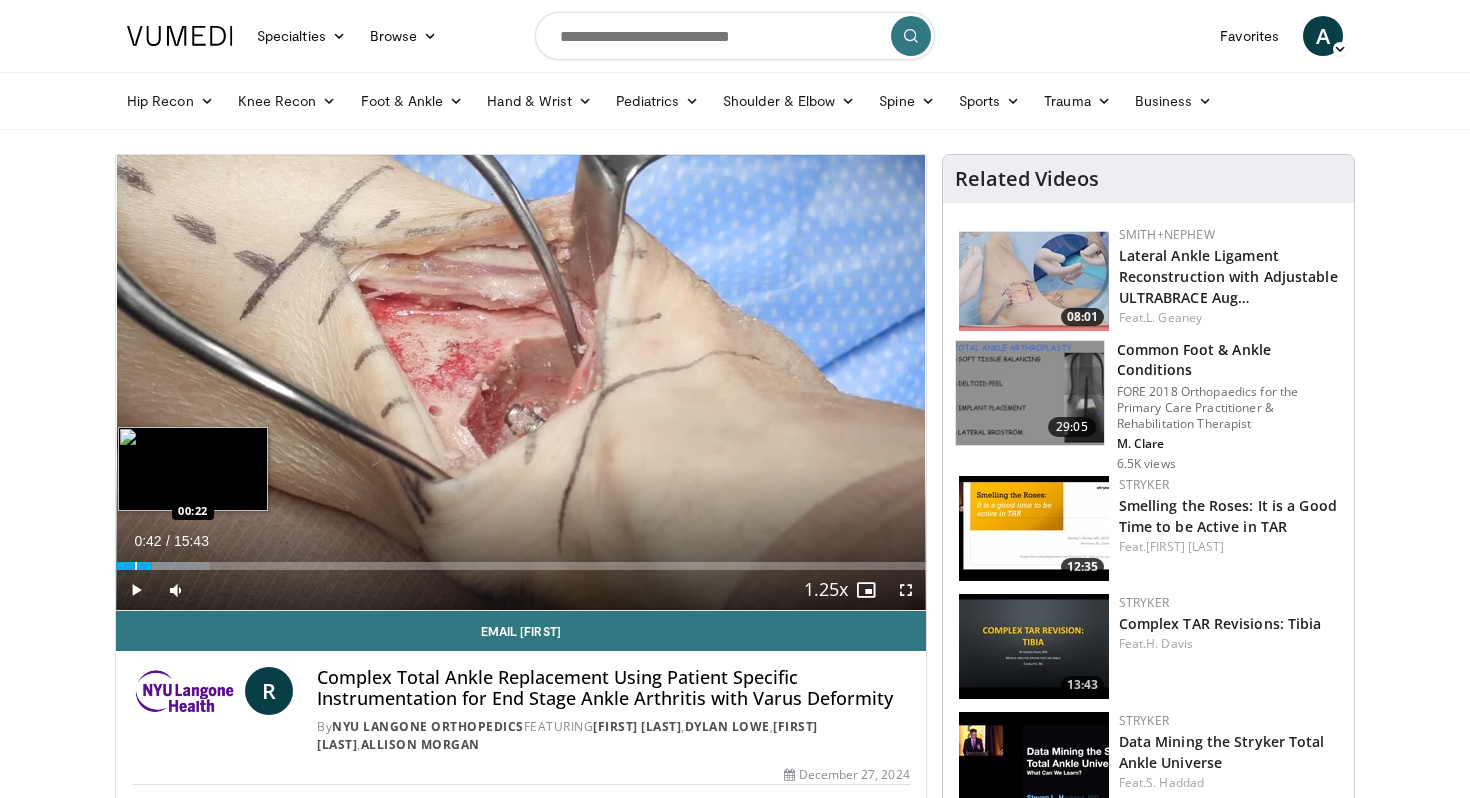 click at bounding box center [136, 566] 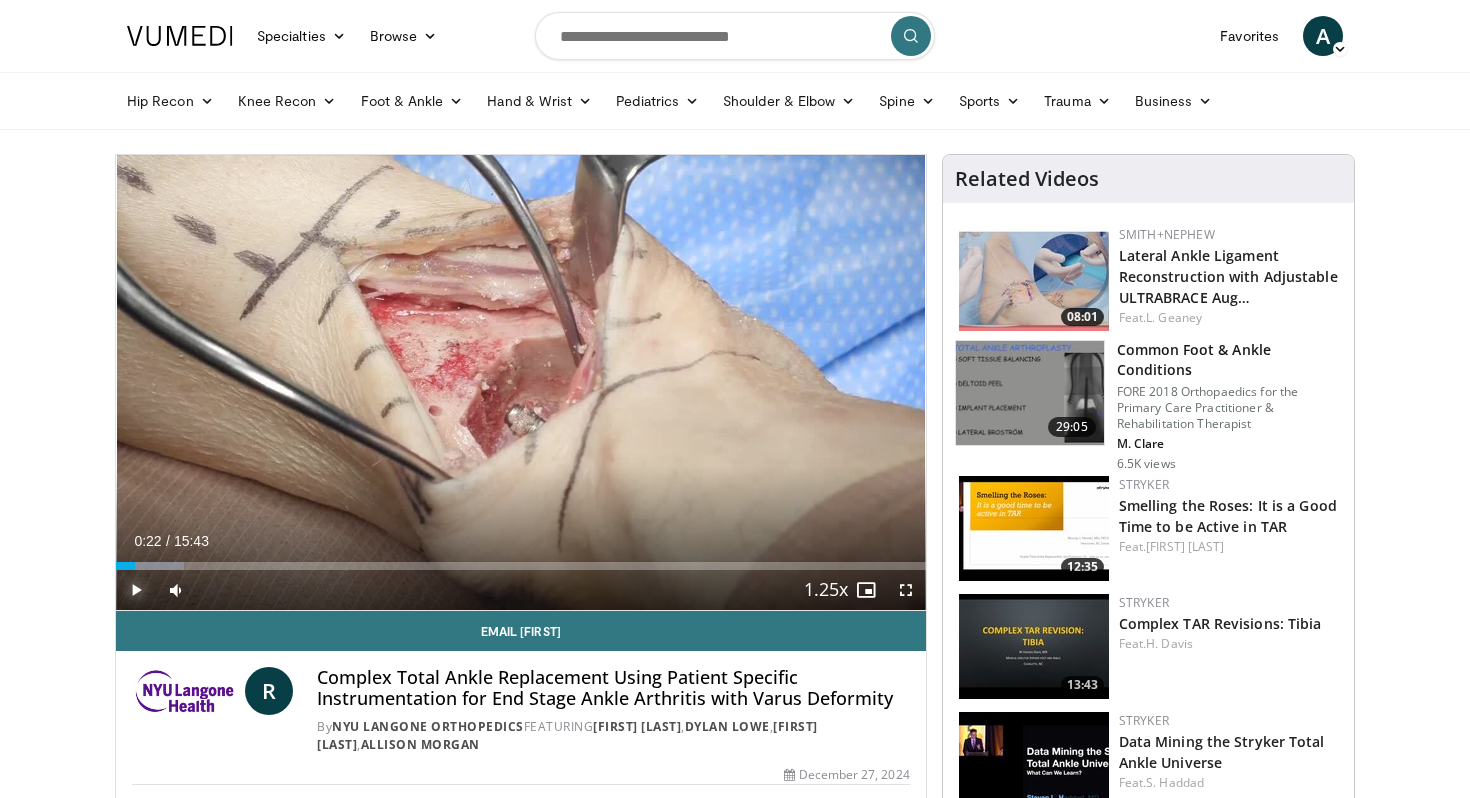 click at bounding box center (136, 590) 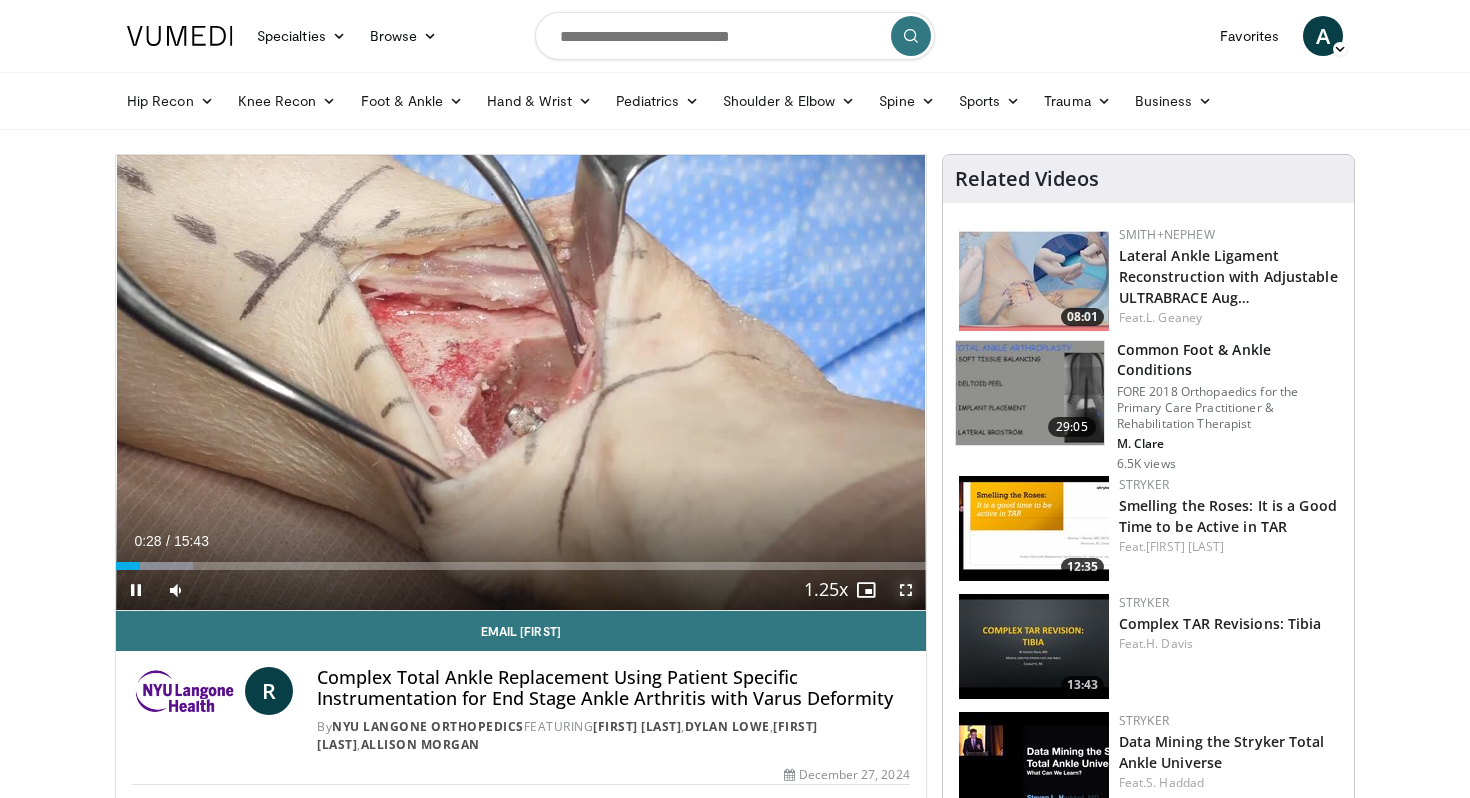 click at bounding box center [906, 590] 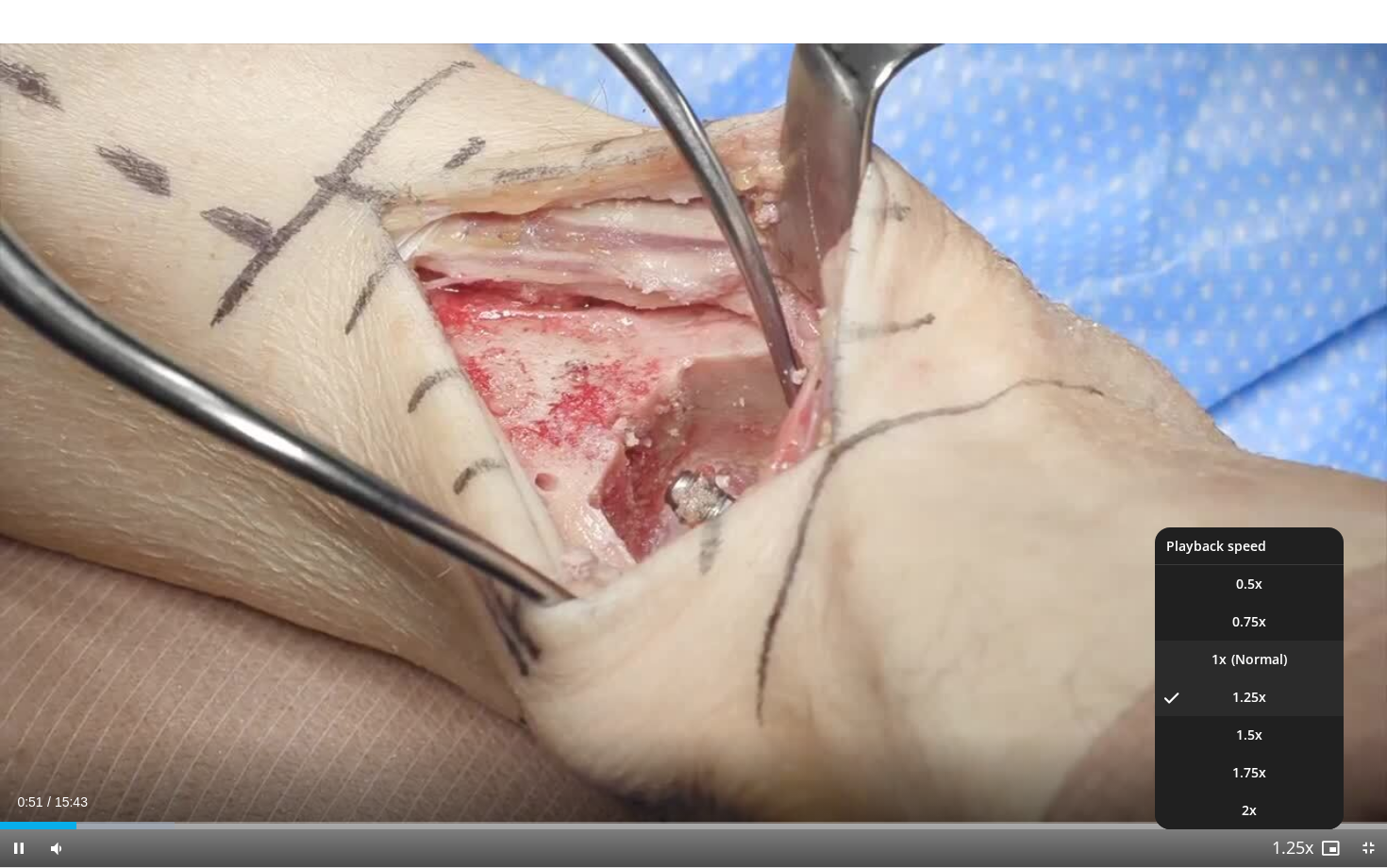 click on "1x" at bounding box center [1249, 659] 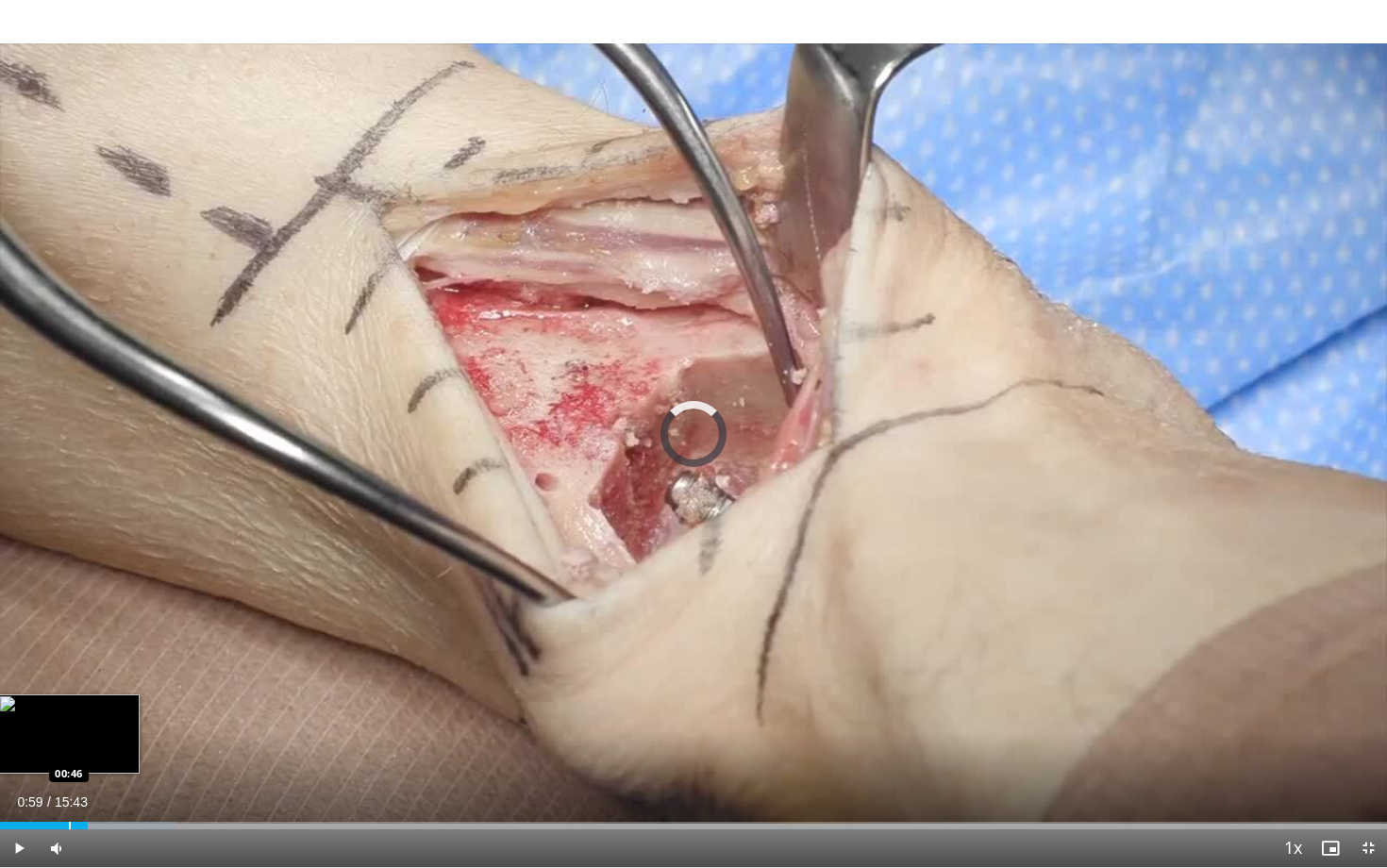 click at bounding box center (70, 826) 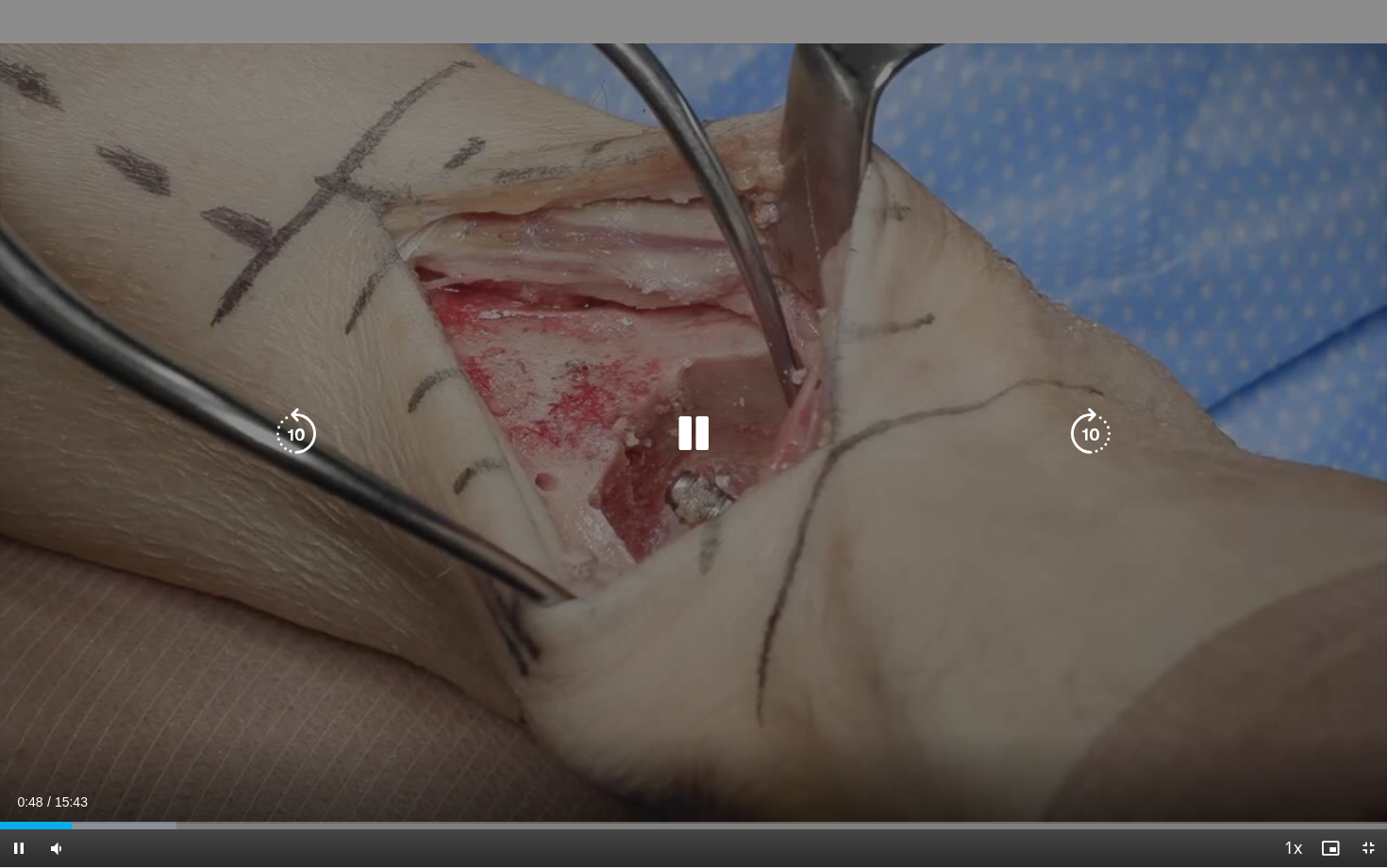 click at bounding box center [694, 434] 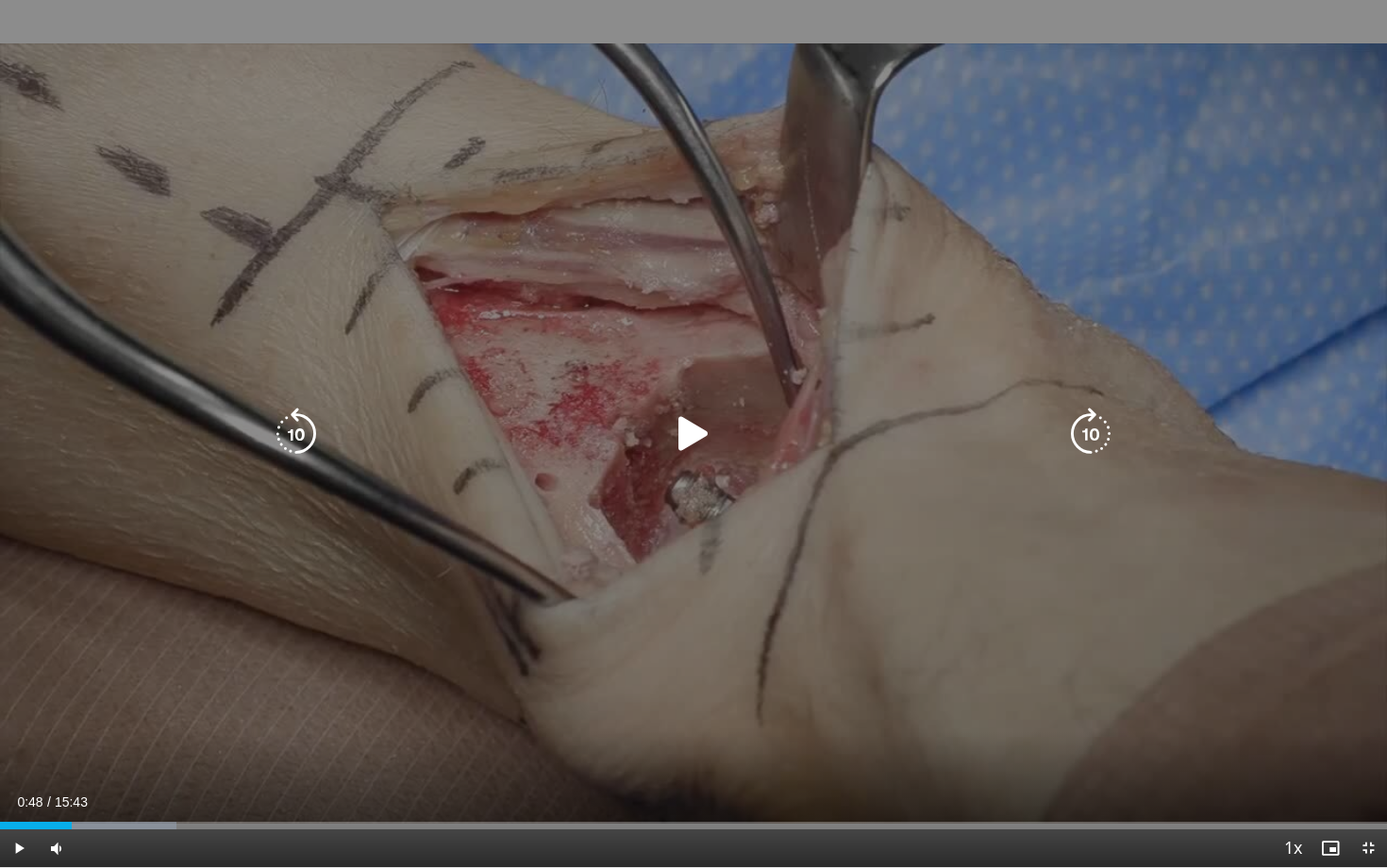 click at bounding box center [694, 434] 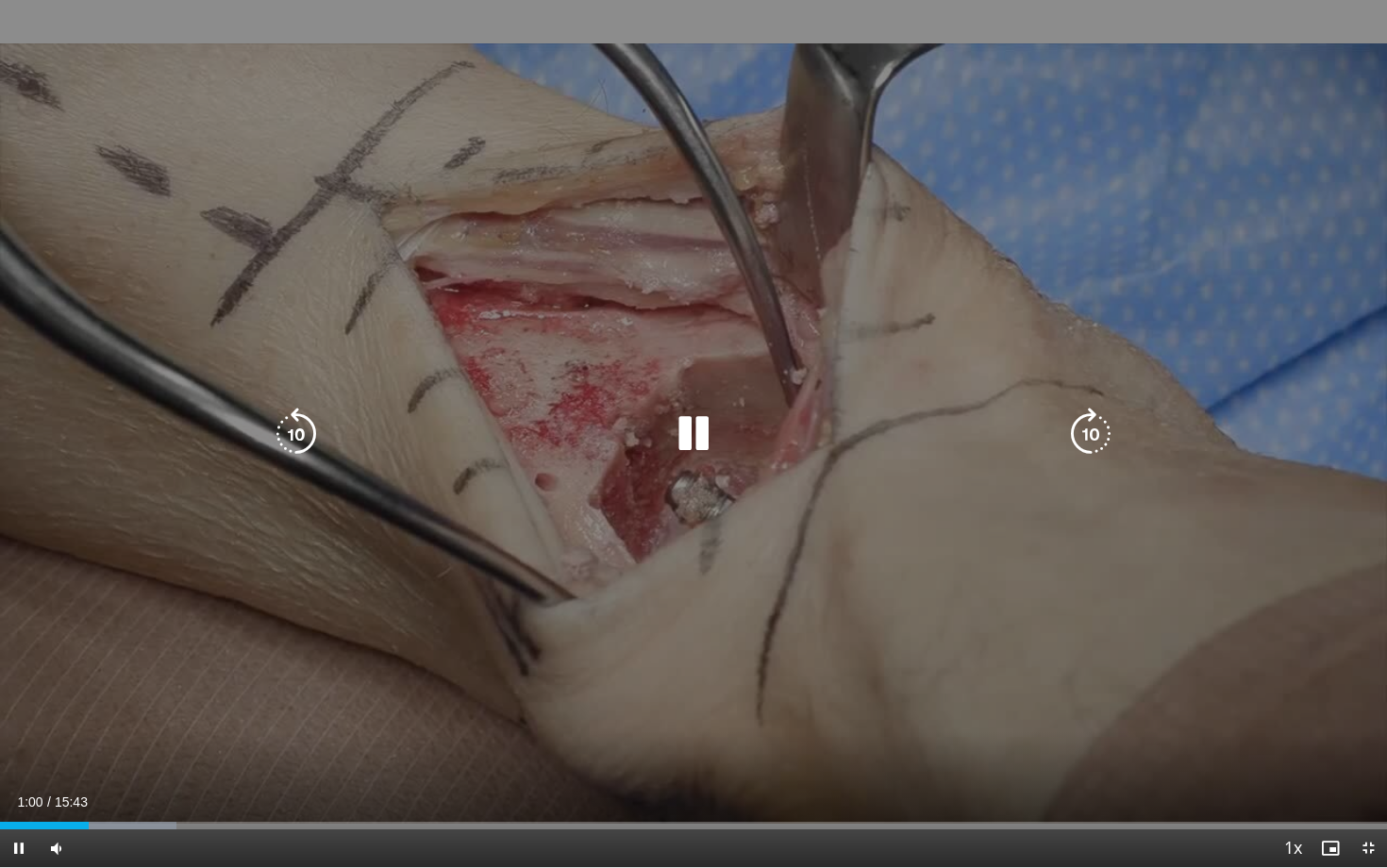 click on "10 seconds
Tap to unmute" at bounding box center [694, 433] 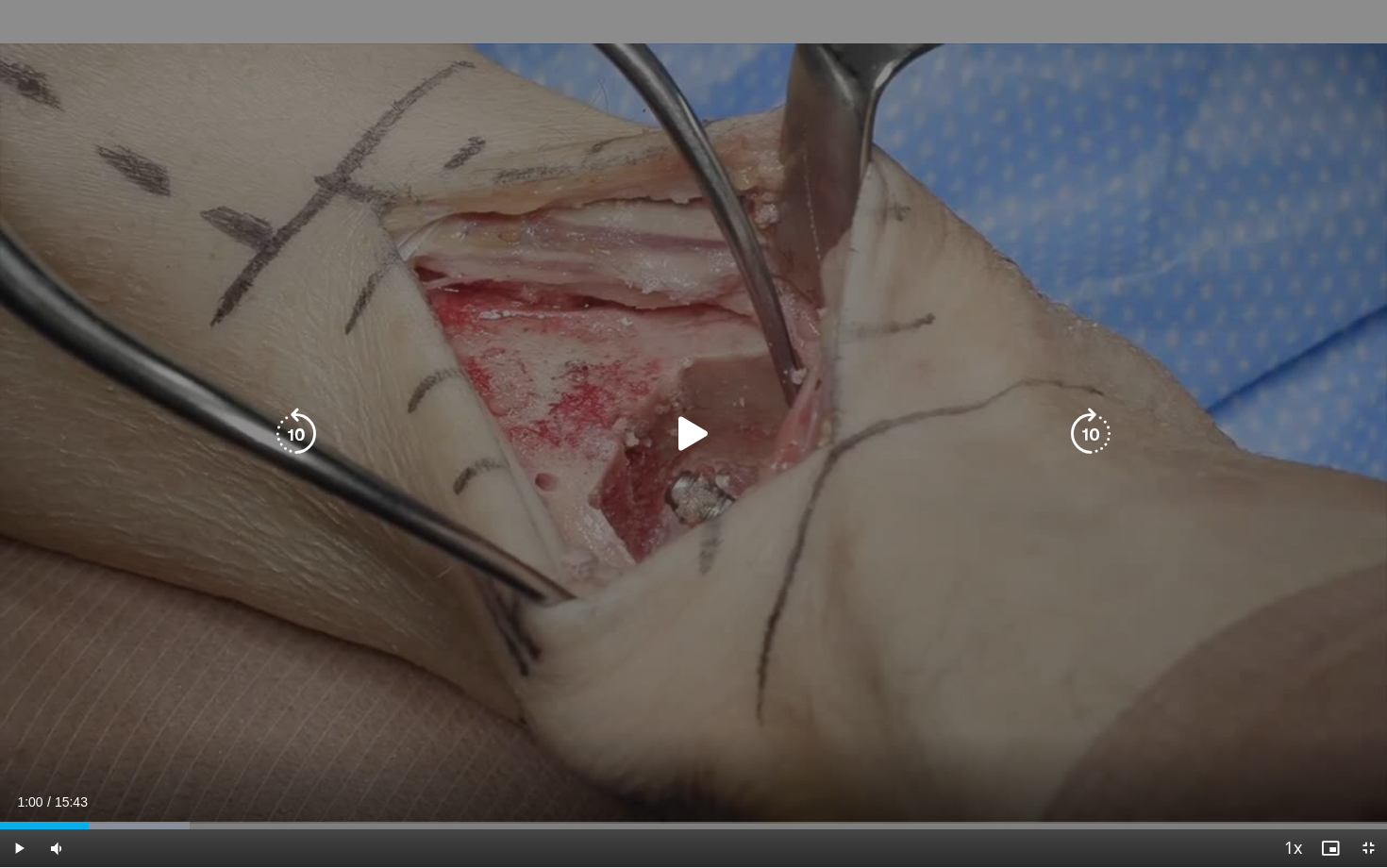 click at bounding box center [694, 434] 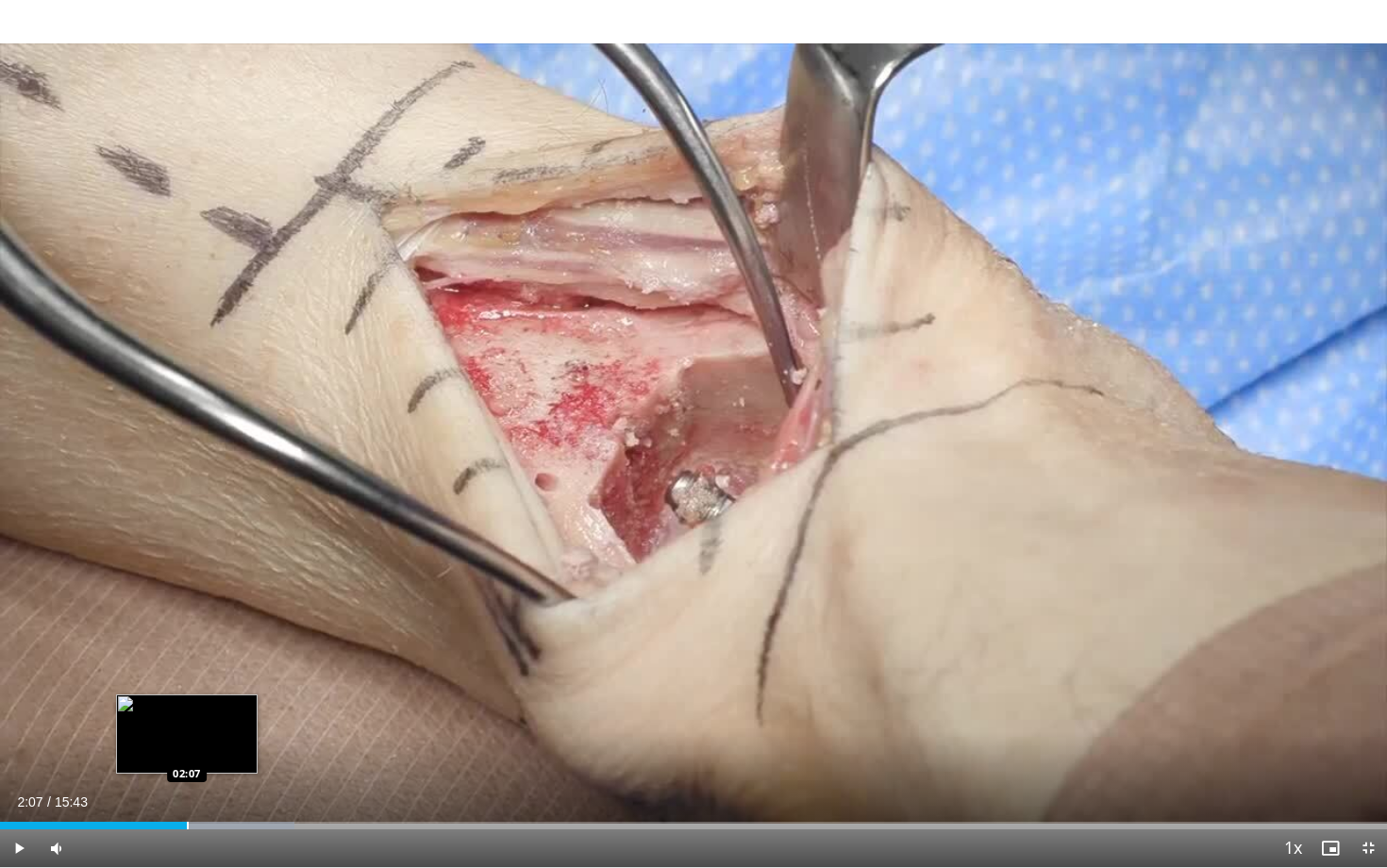 click at bounding box center [188, 826] 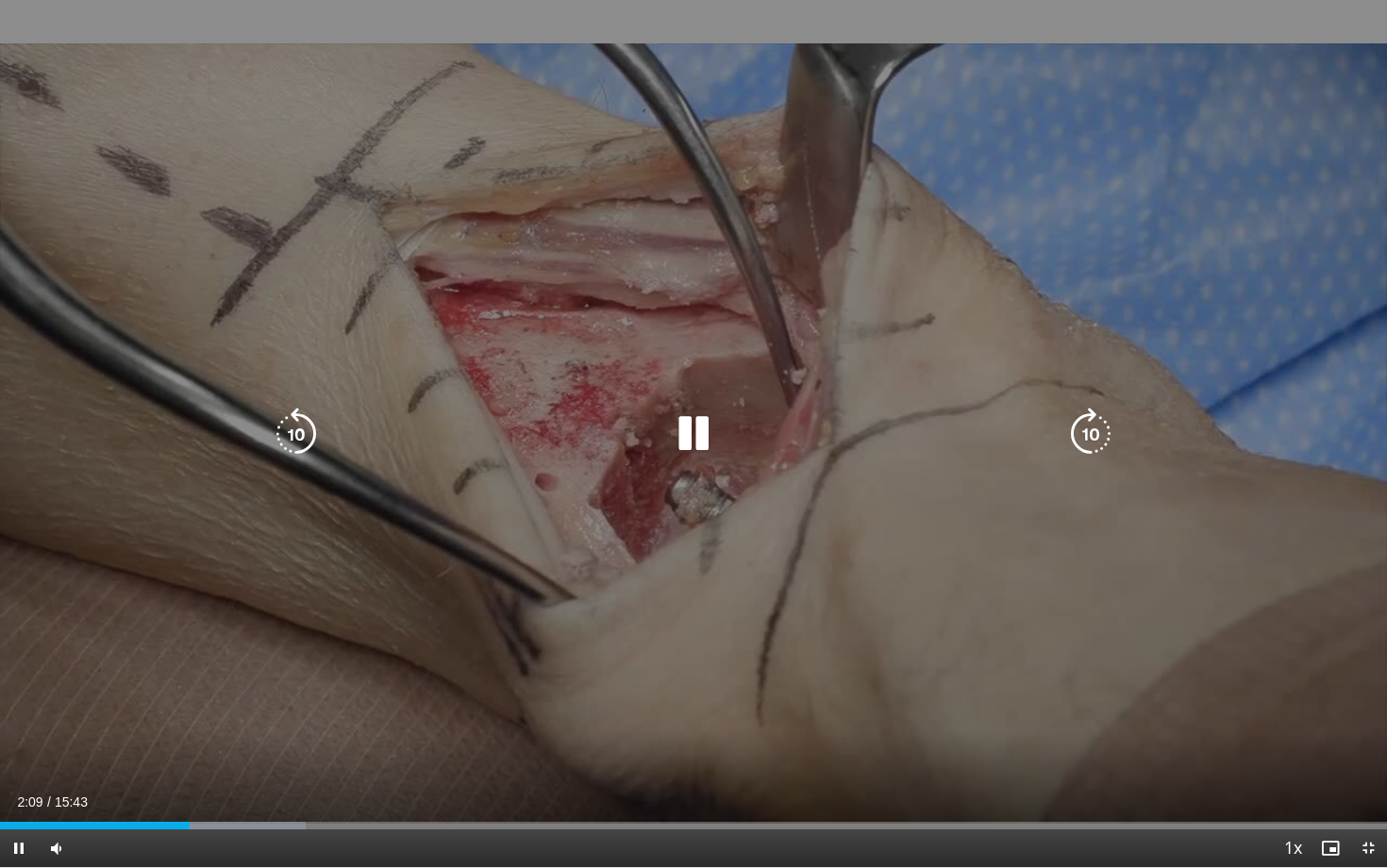 click at bounding box center [694, 434] 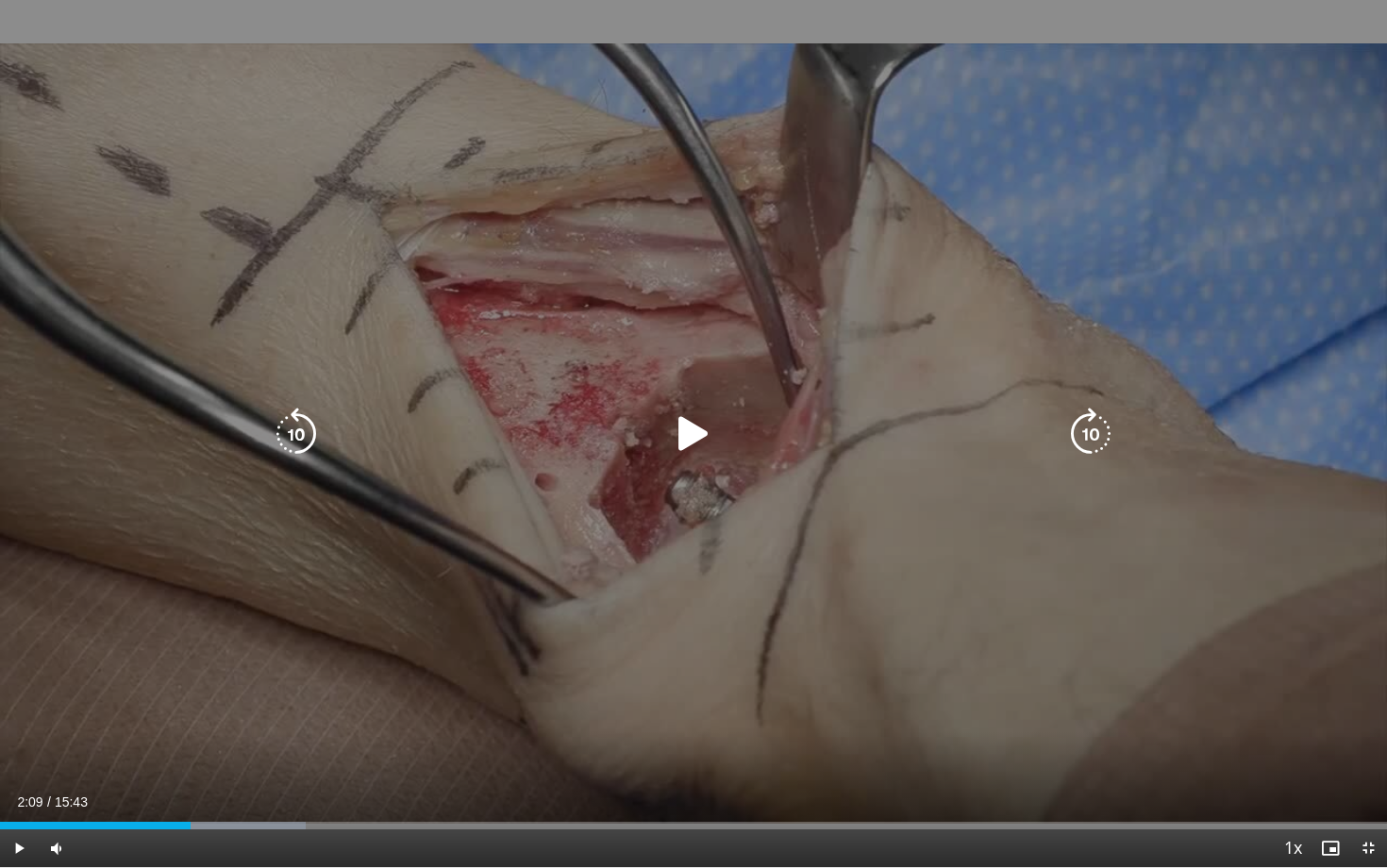 click at bounding box center [694, 434] 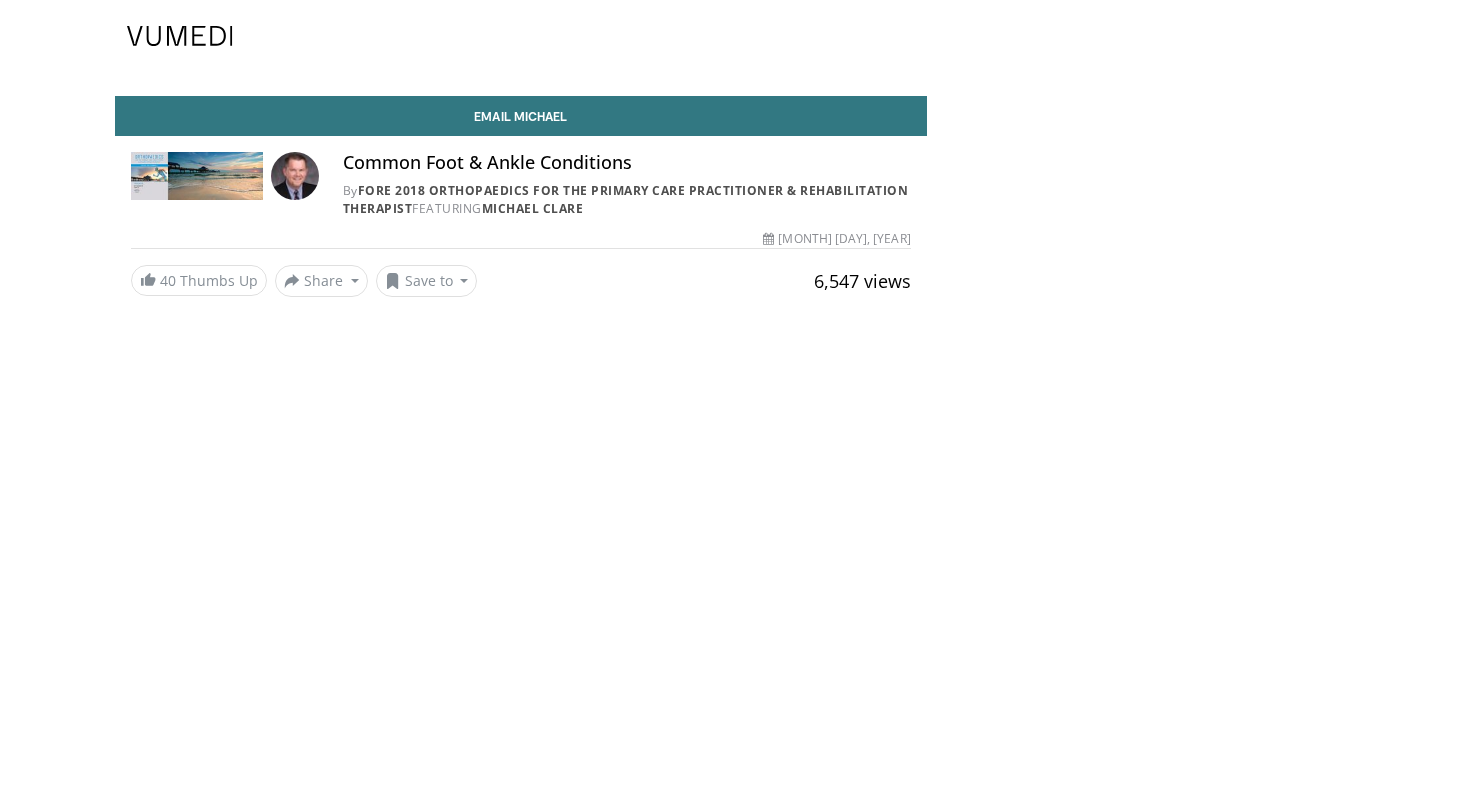 scroll, scrollTop: 0, scrollLeft: 0, axis: both 